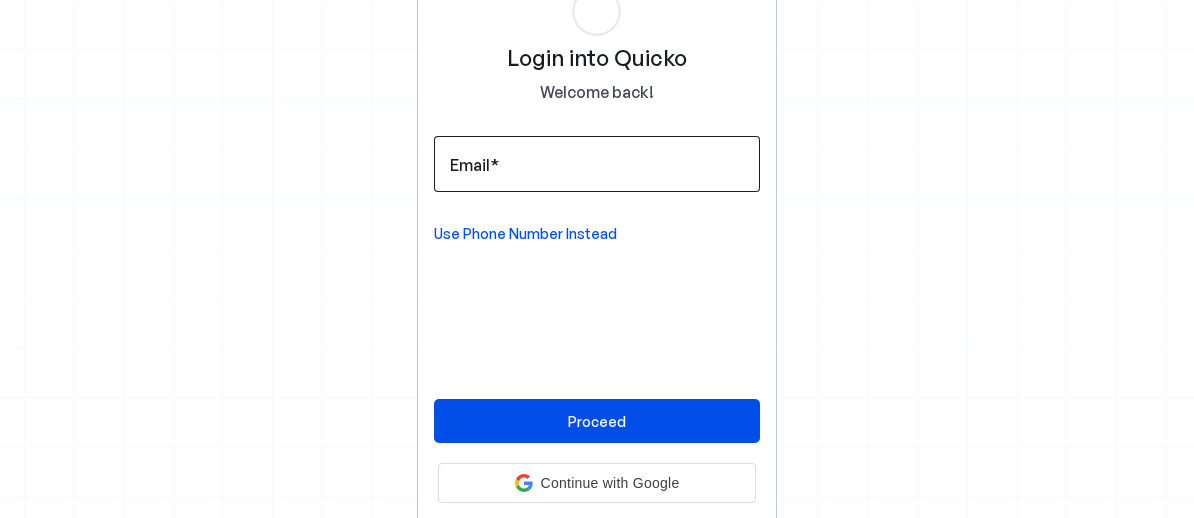 scroll, scrollTop: 0, scrollLeft: 0, axis: both 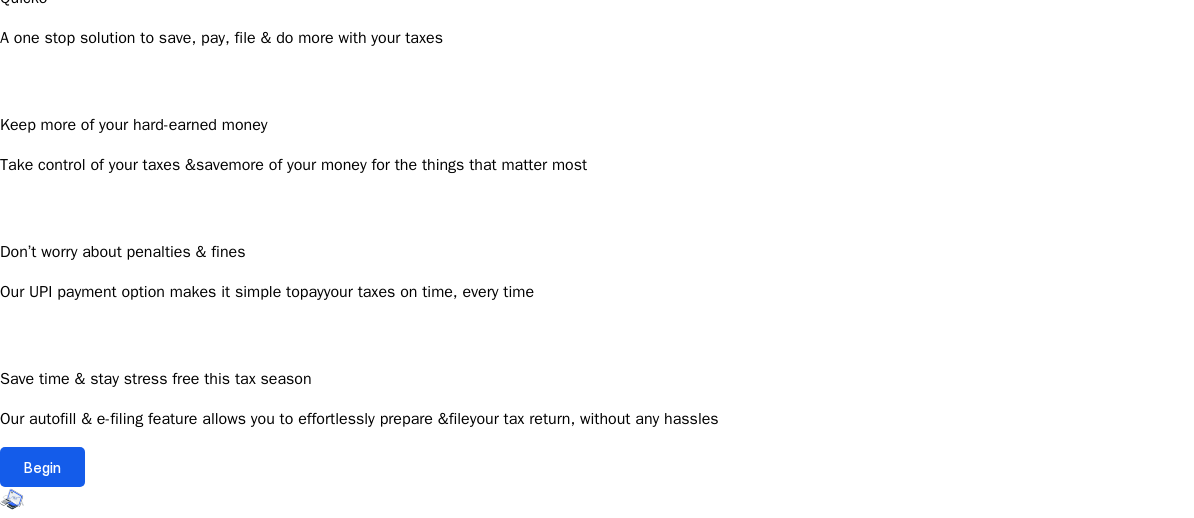 click on "Begin" at bounding box center (42, 467) 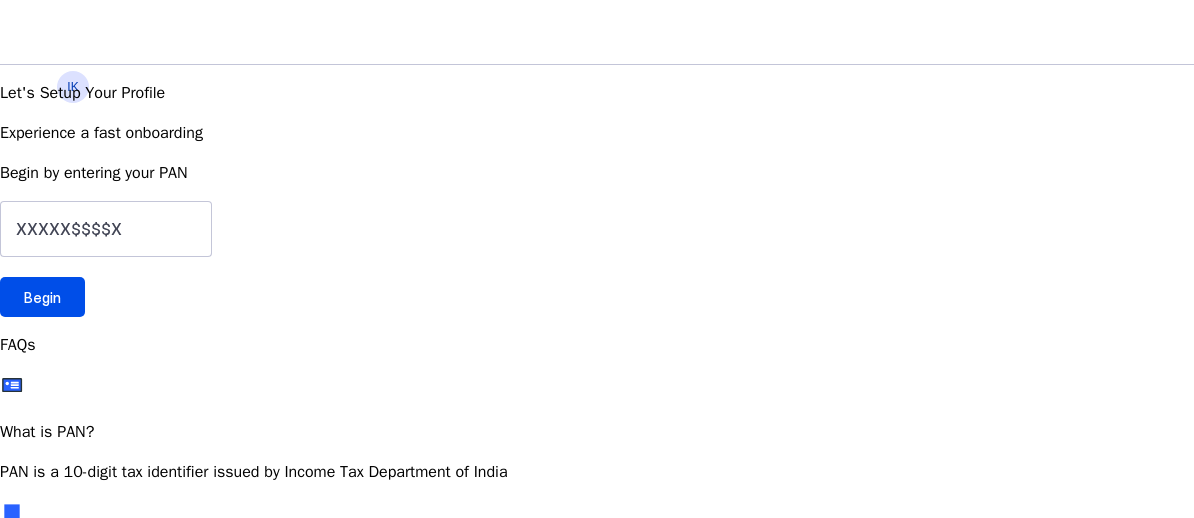 scroll, scrollTop: 0, scrollLeft: 0, axis: both 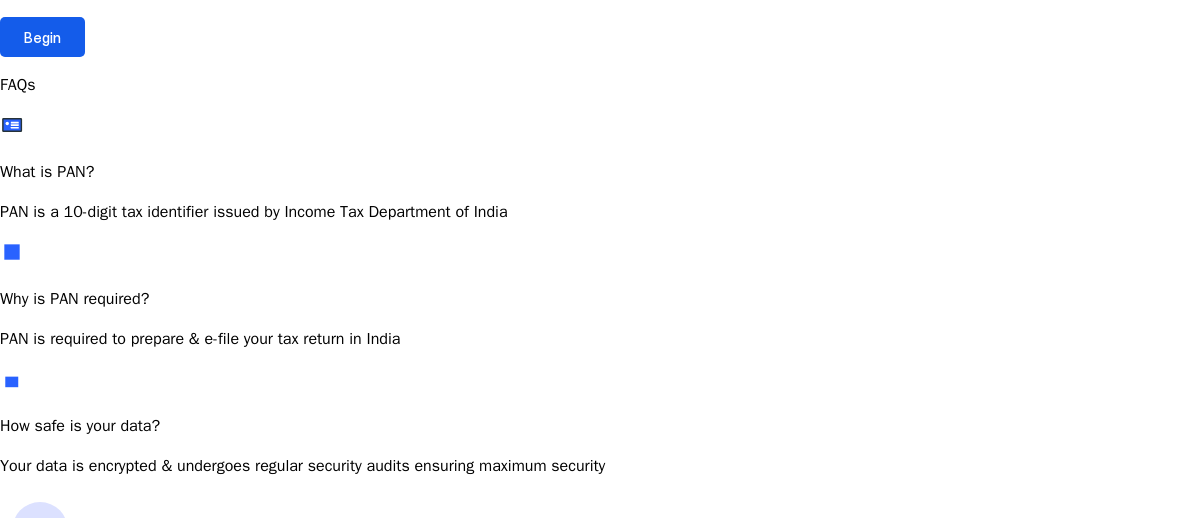 click at bounding box center [597, 494] 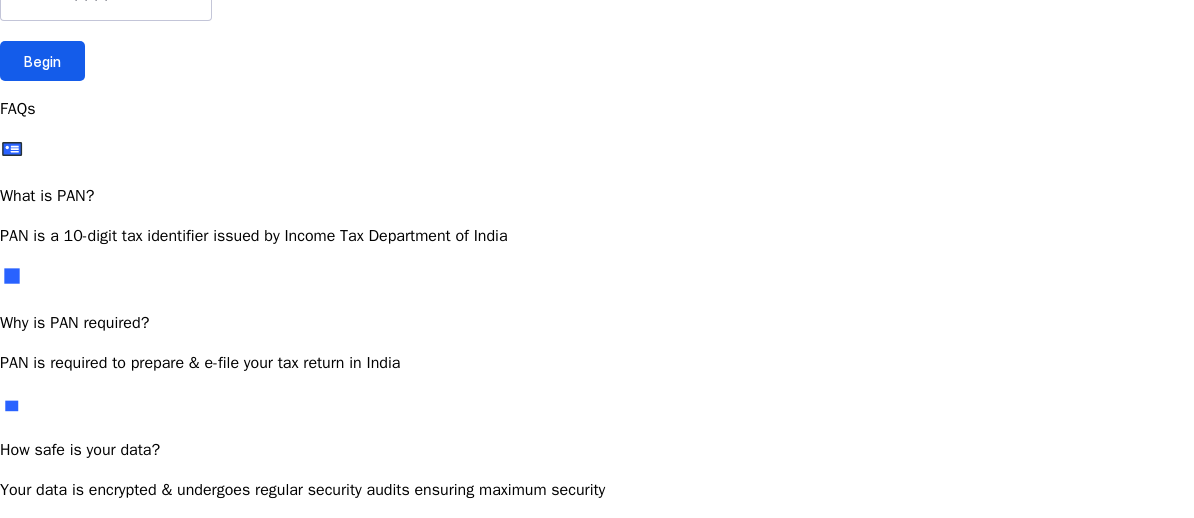 click on "Begin" at bounding box center (42, 61) 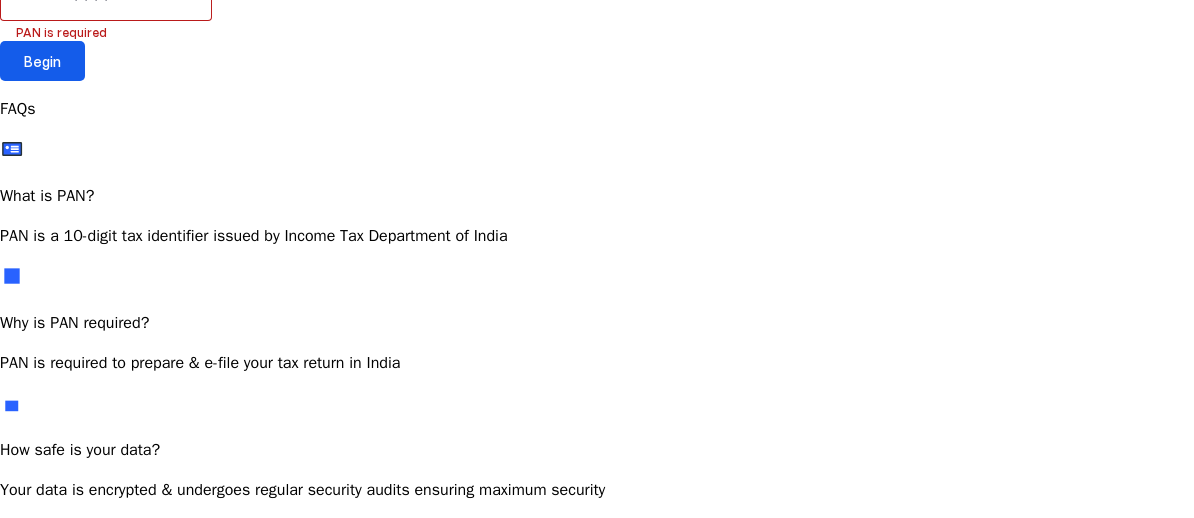 click at bounding box center [42, 61] 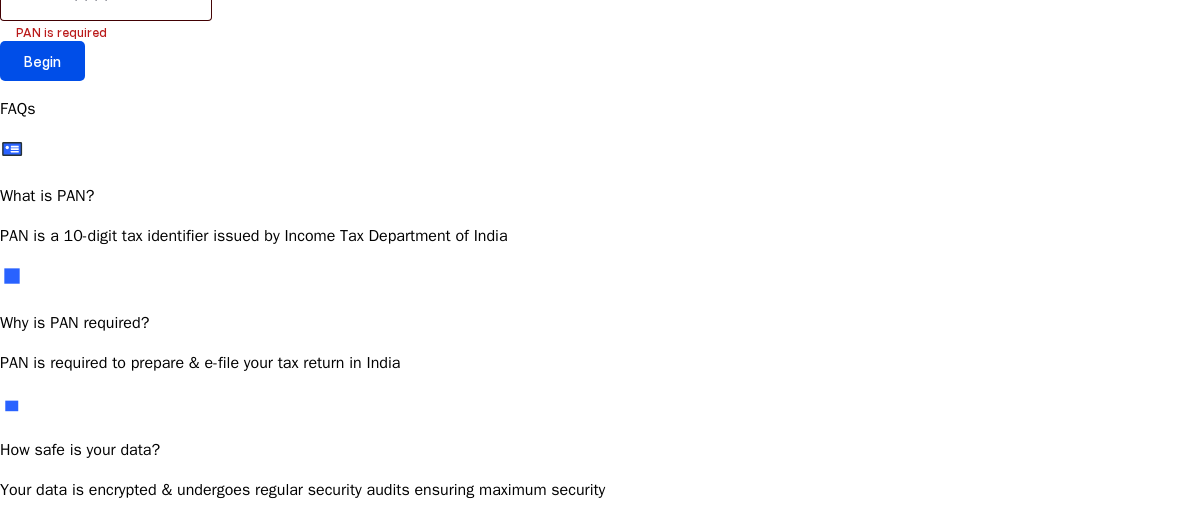 click at bounding box center (106, -7) 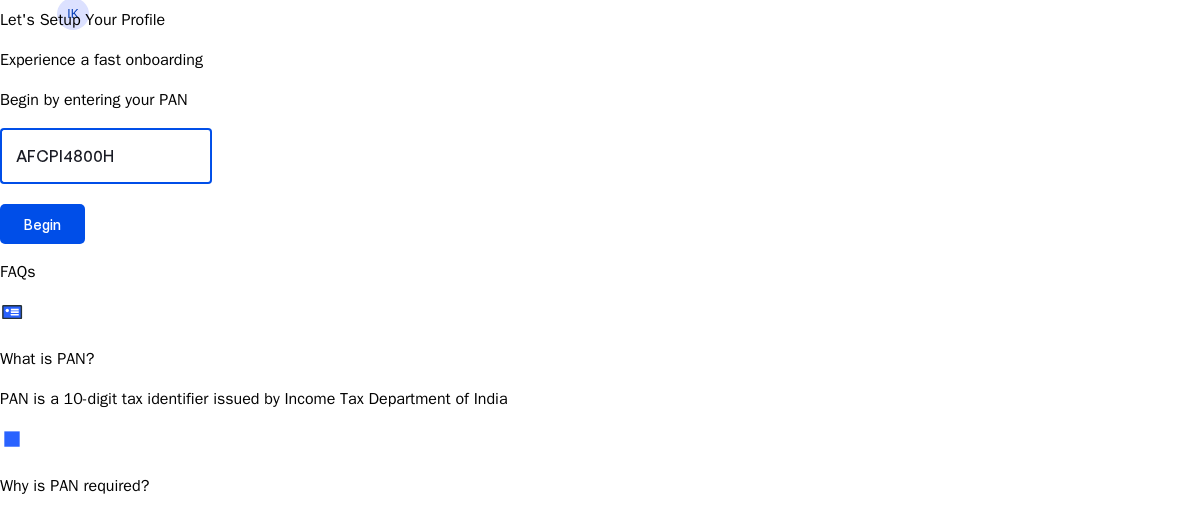 scroll, scrollTop: 100, scrollLeft: 0, axis: vertical 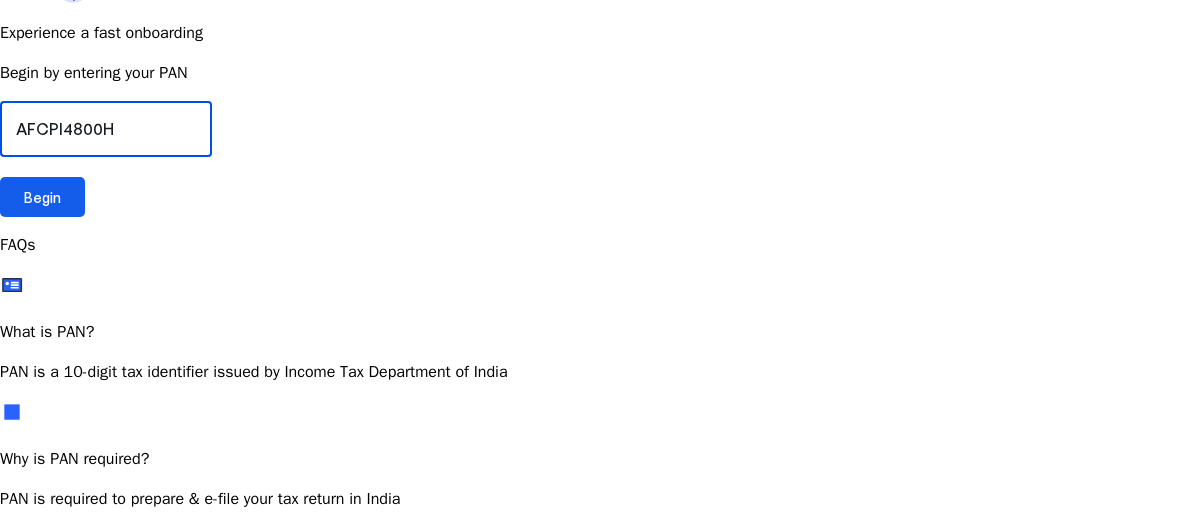 type on "AFCPI4800H" 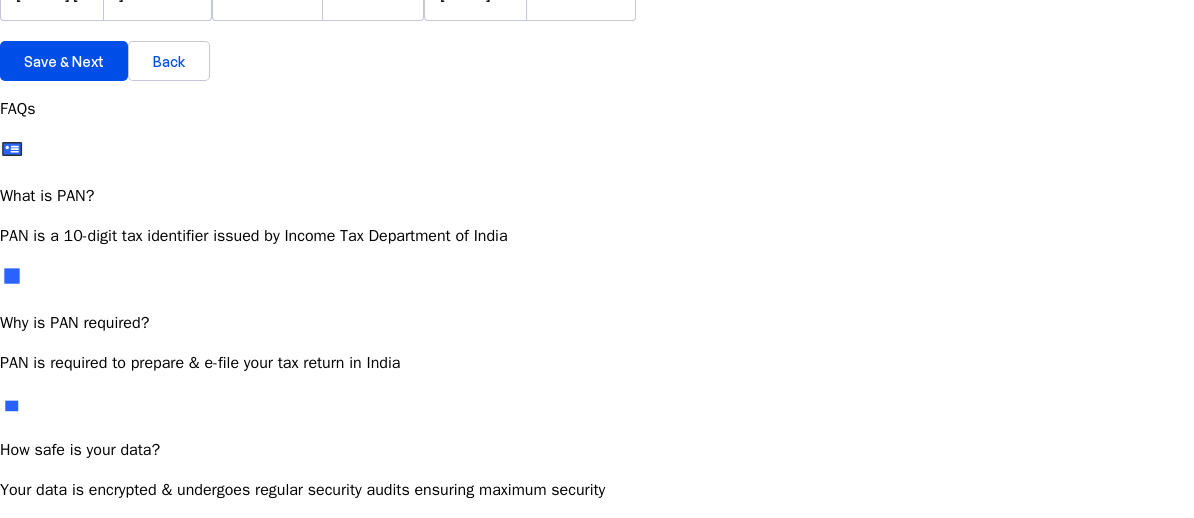 scroll, scrollTop: 260, scrollLeft: 0, axis: vertical 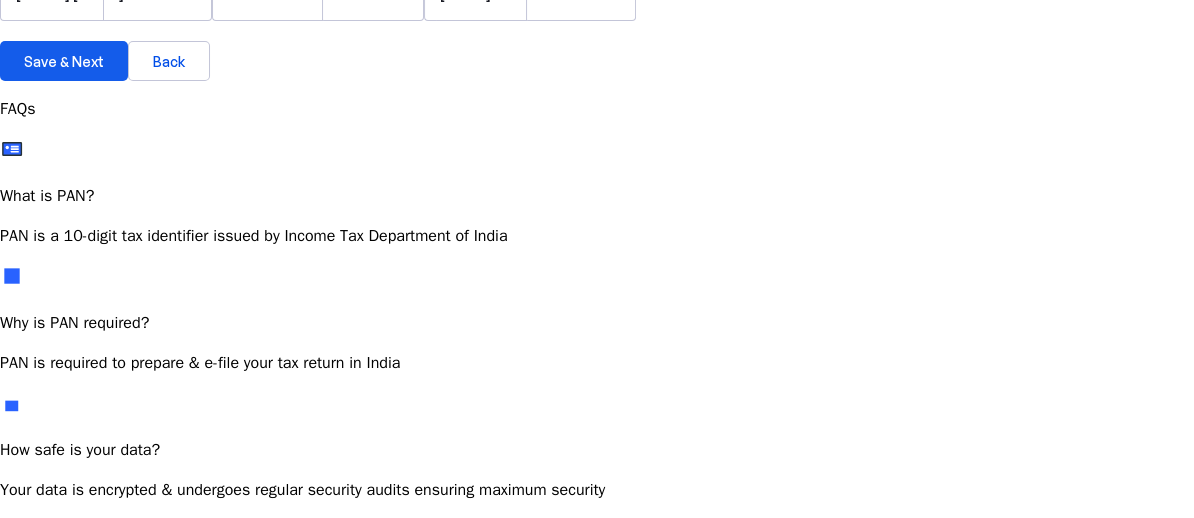 click at bounding box center (64, 61) 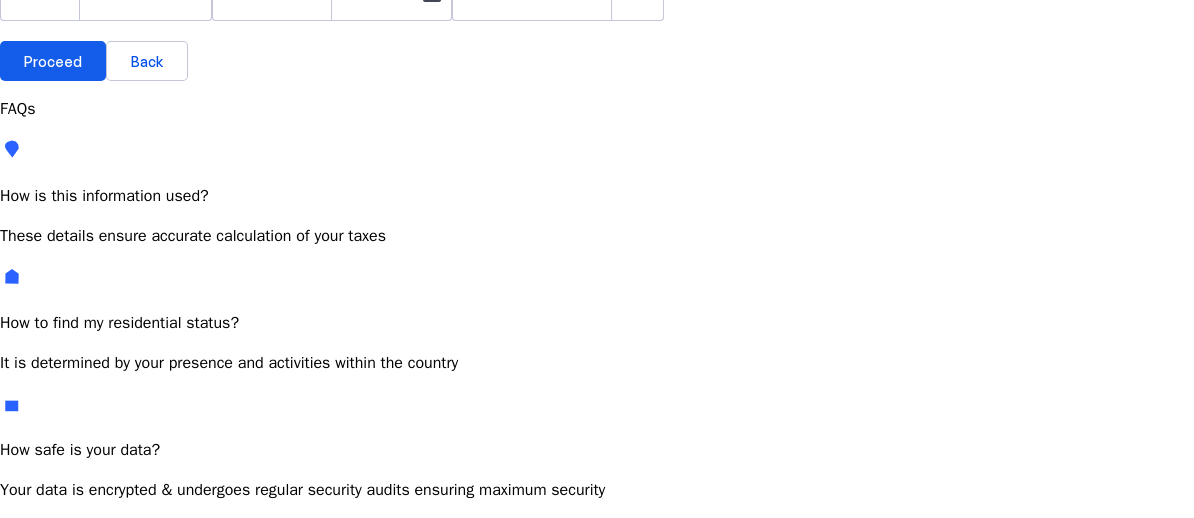 click at bounding box center (53, 61) 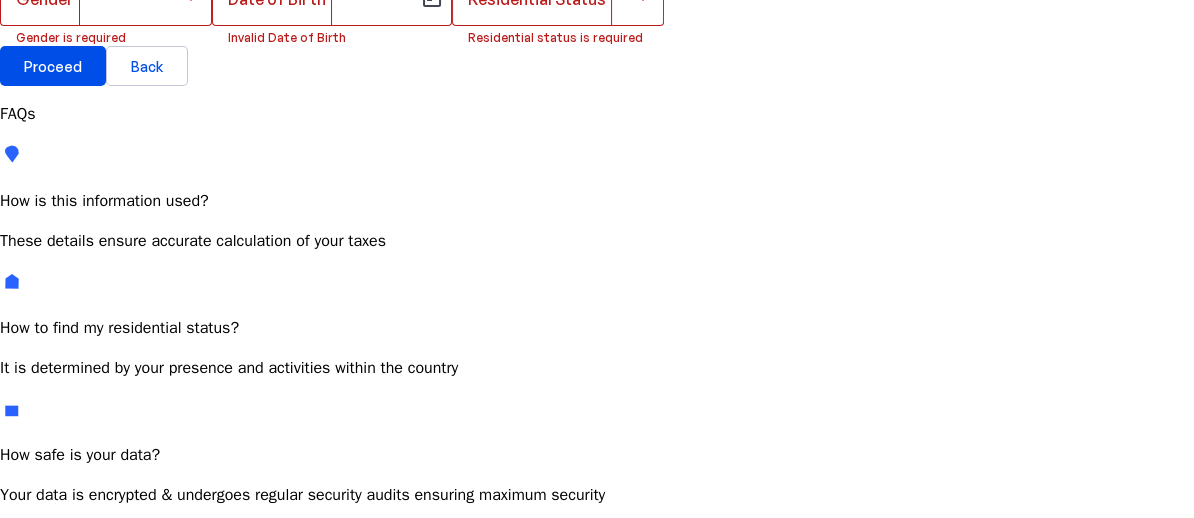scroll, scrollTop: 160, scrollLeft: 0, axis: vertical 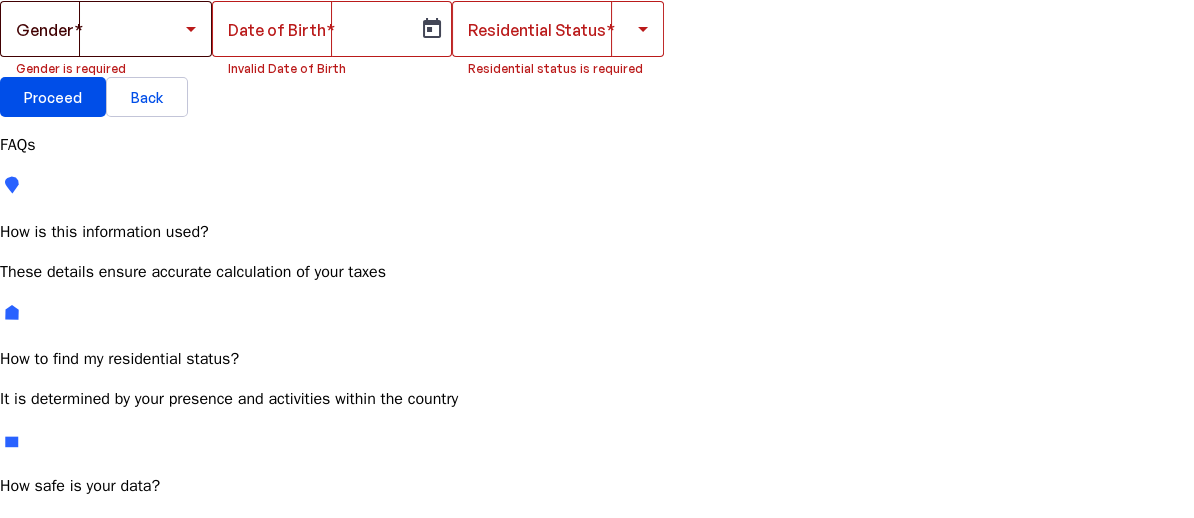 click at bounding box center (191, 29) 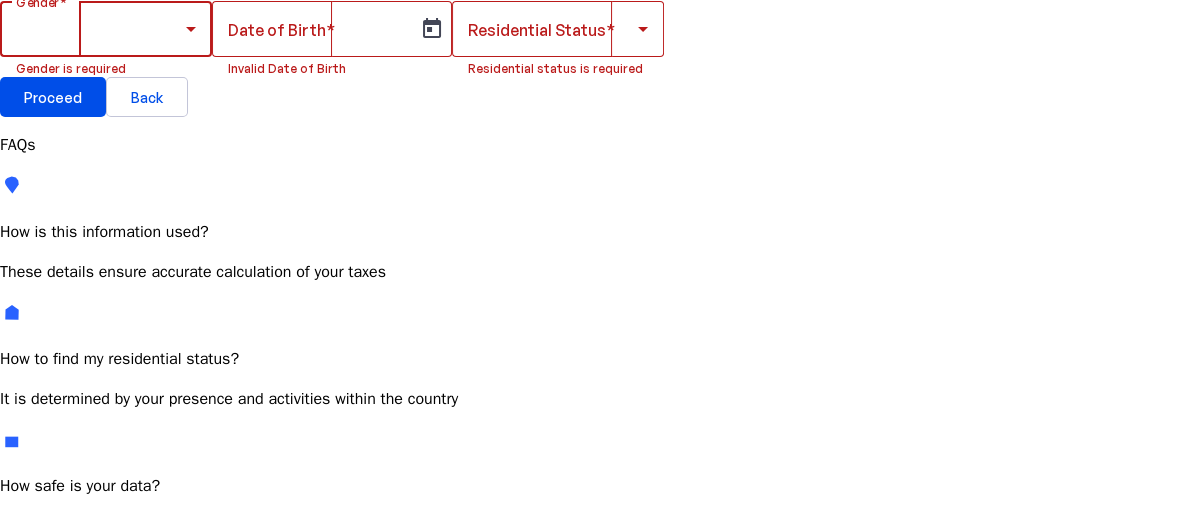 click on "Male" at bounding box center (154, 586) 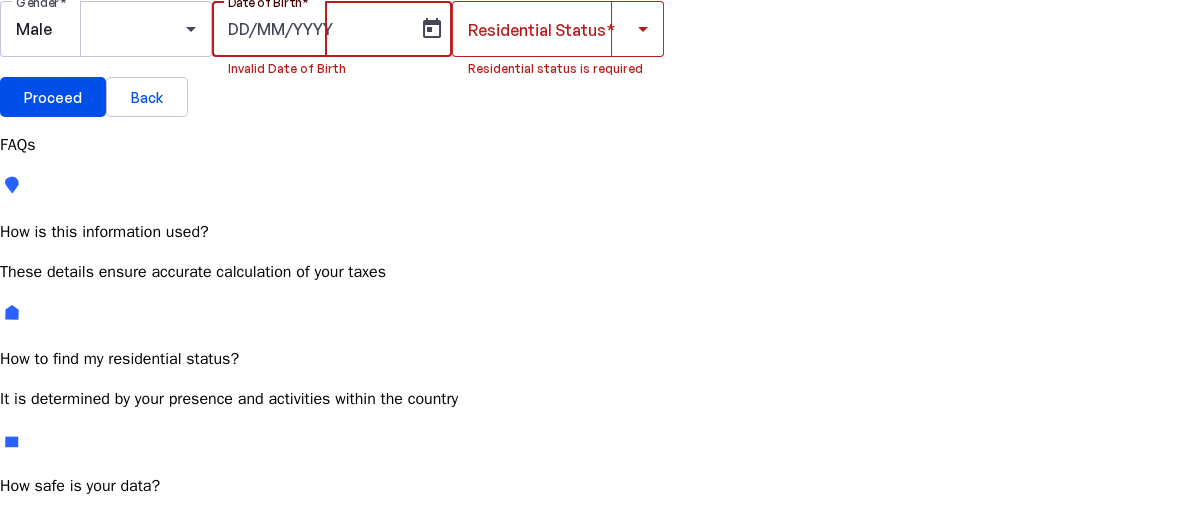 click on "Date of Birth" at bounding box center (318, 29) 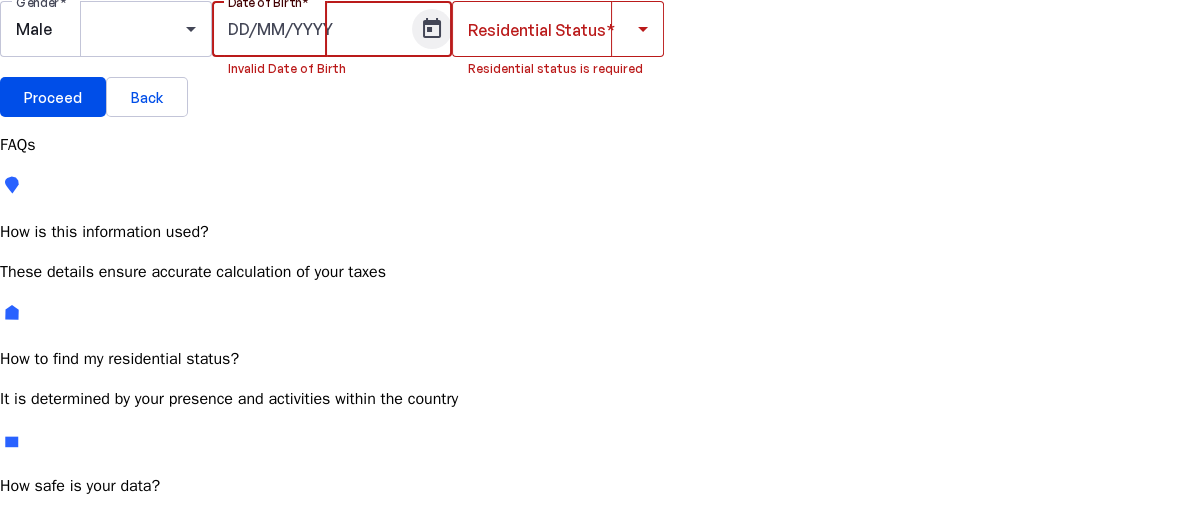 click at bounding box center (432, 29) 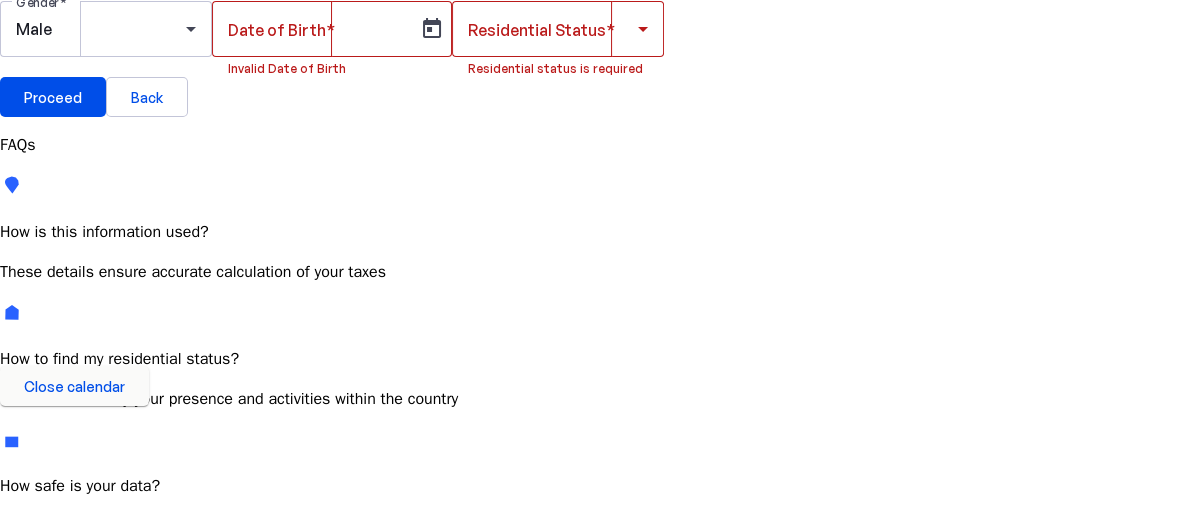 click at bounding box center (171, 606) 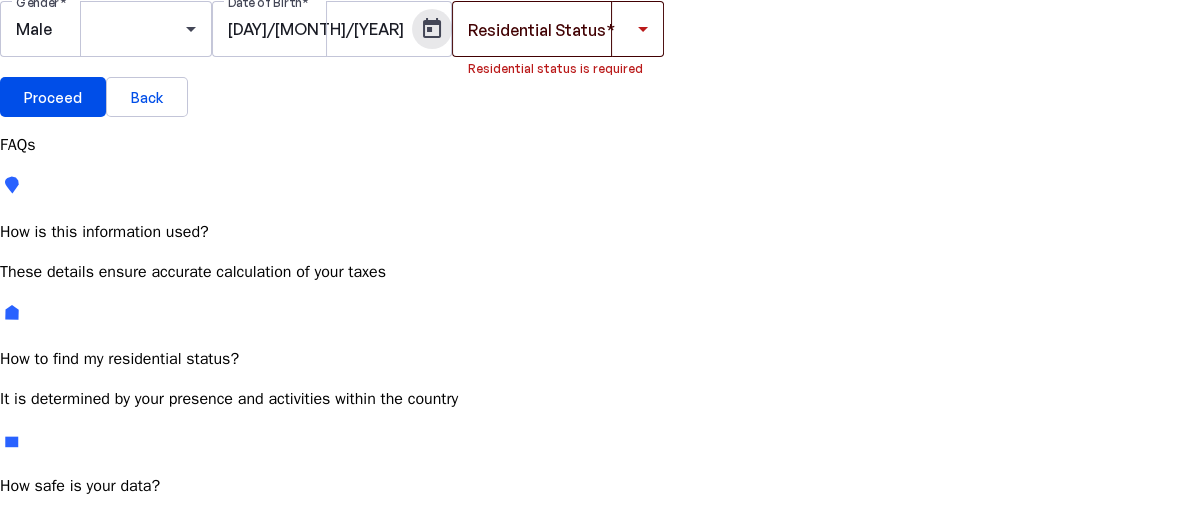 click at bounding box center (553, 29) 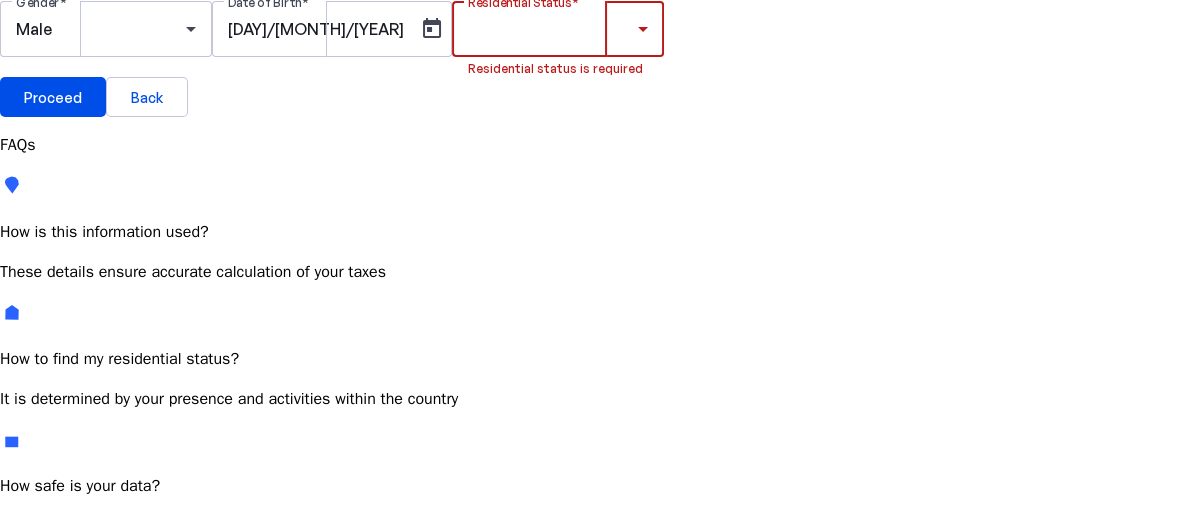 click on "Most Common" at bounding box center (72, 624) 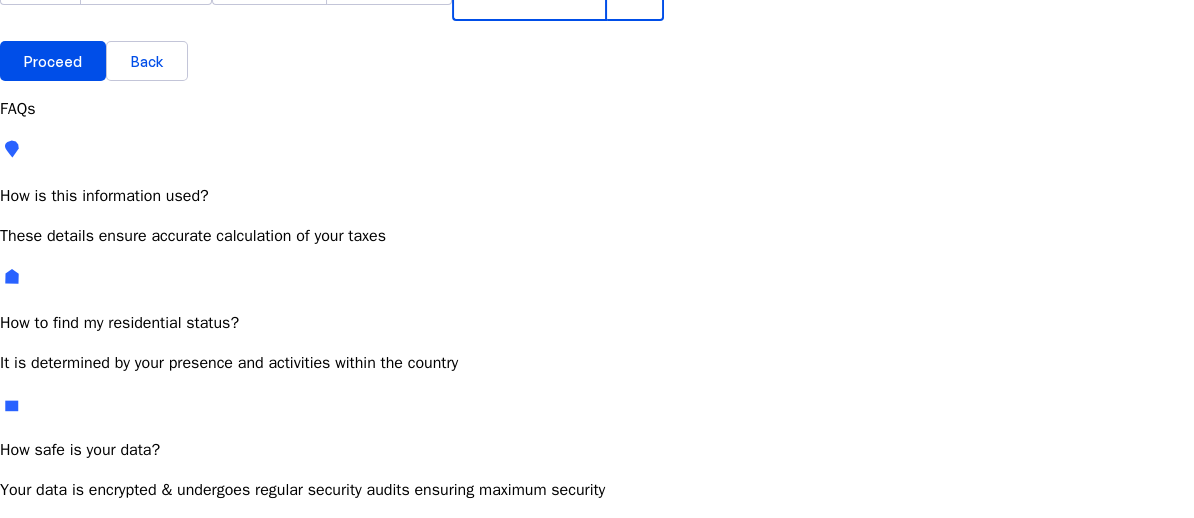 scroll, scrollTop: 260, scrollLeft: 0, axis: vertical 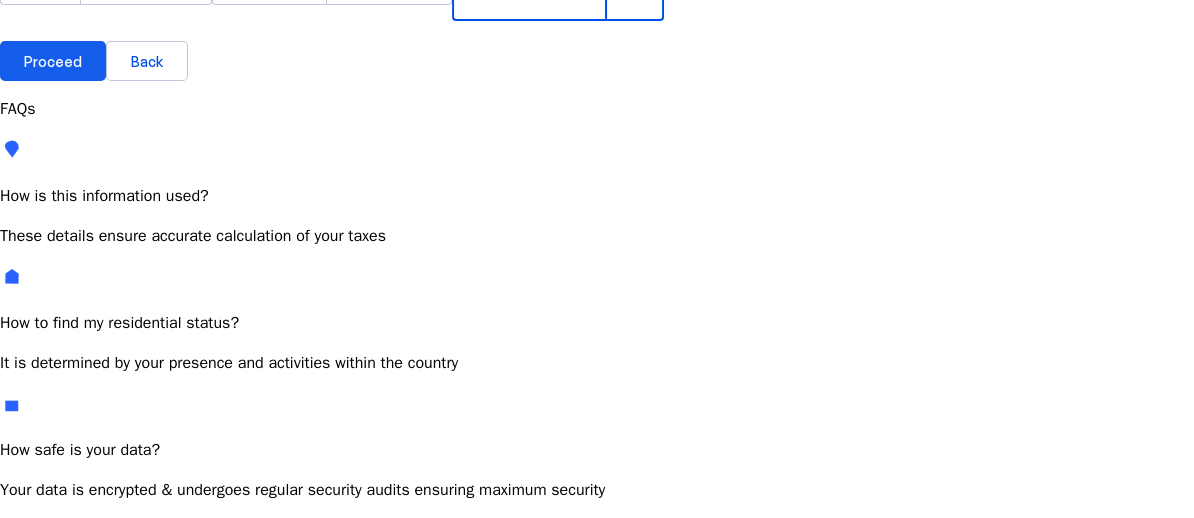 click at bounding box center (53, 61) 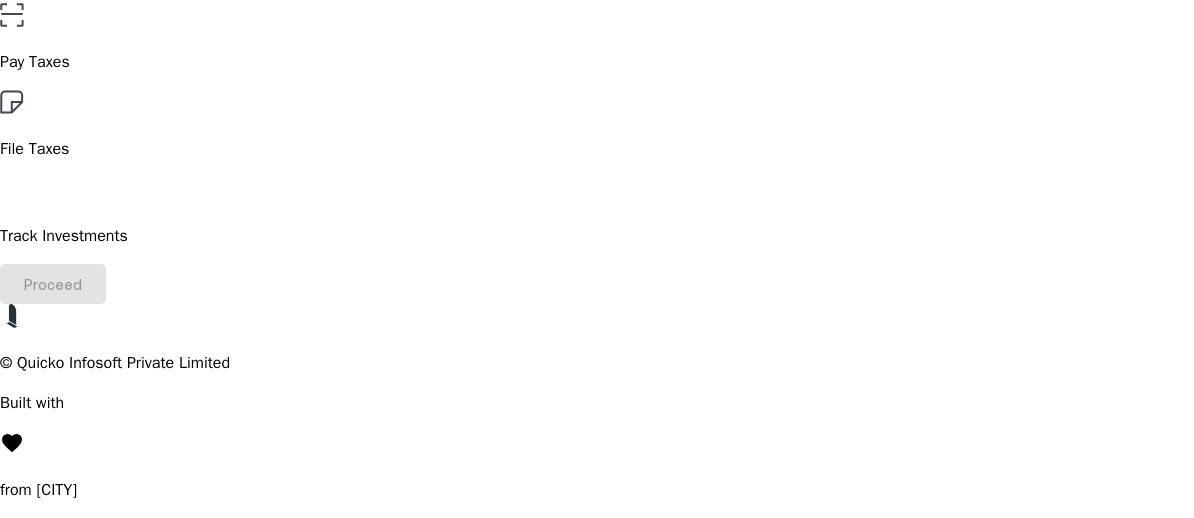 scroll, scrollTop: 300, scrollLeft: 0, axis: vertical 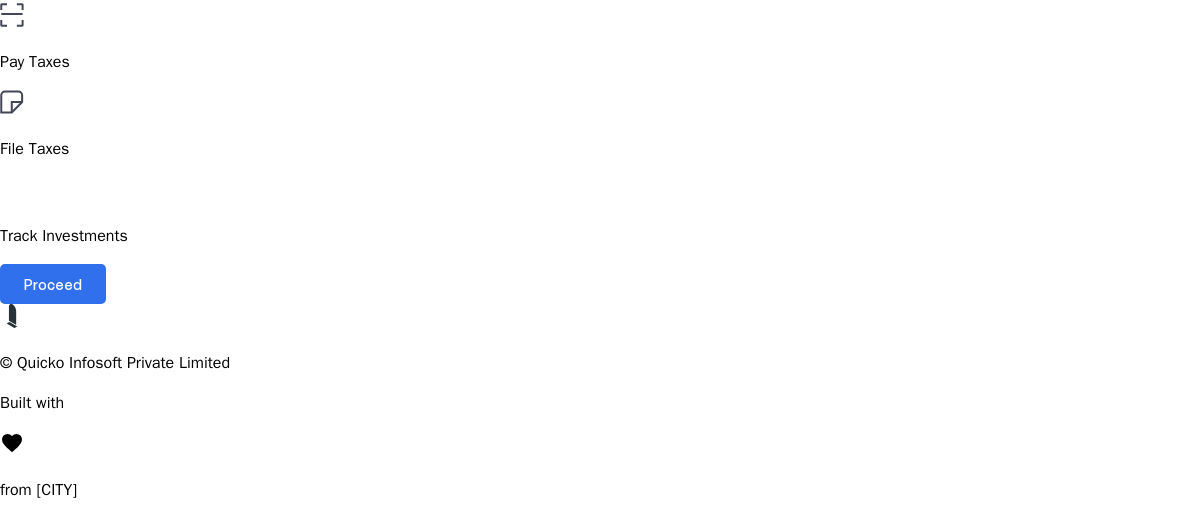 click on "Proceed" at bounding box center [53, 284] 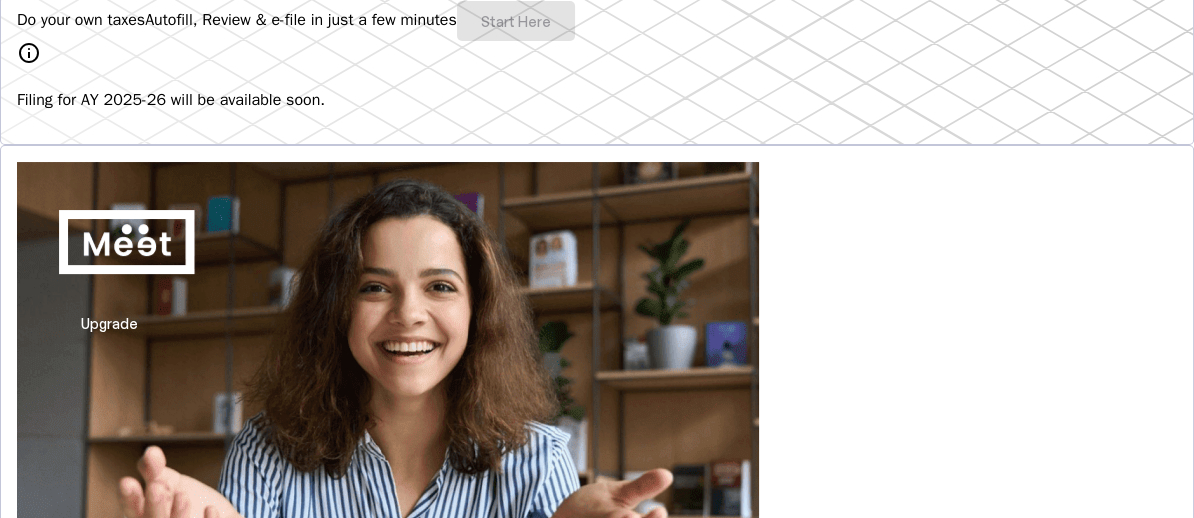 scroll, scrollTop: 0, scrollLeft: 0, axis: both 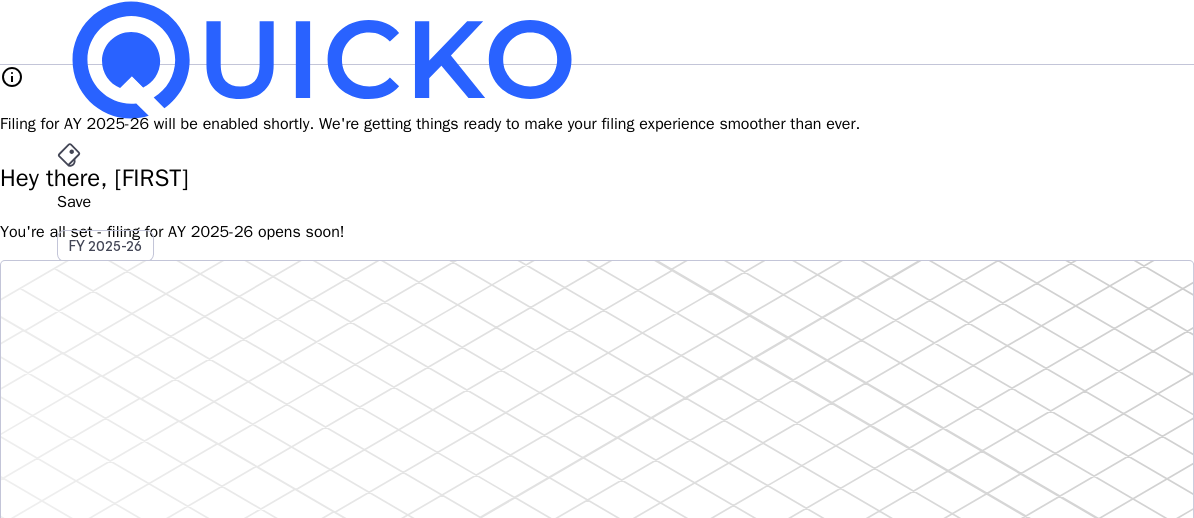 click on "Upgrade" at bounding box center [109, 623] 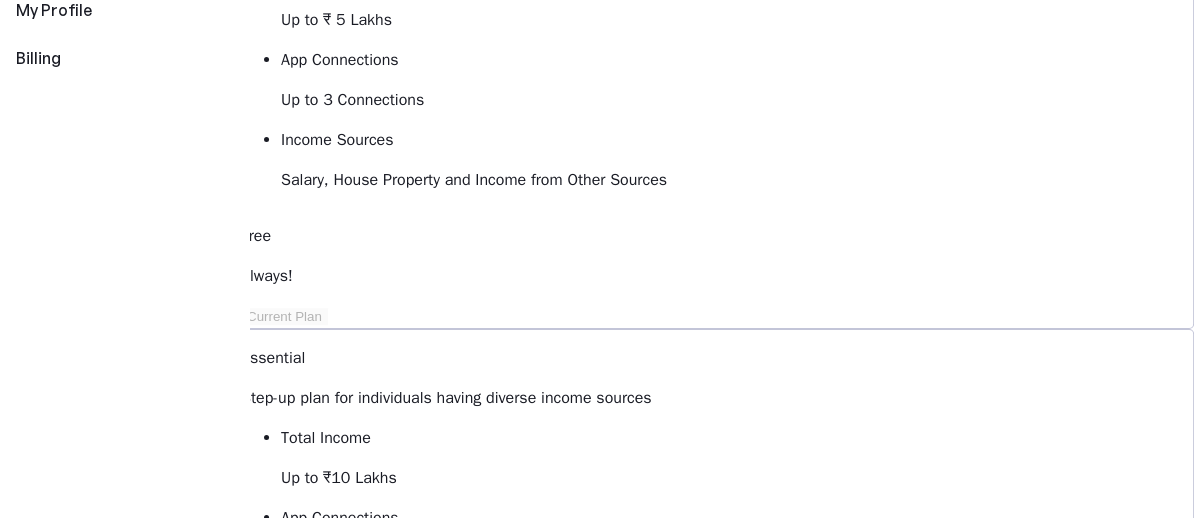 scroll, scrollTop: 0, scrollLeft: 0, axis: both 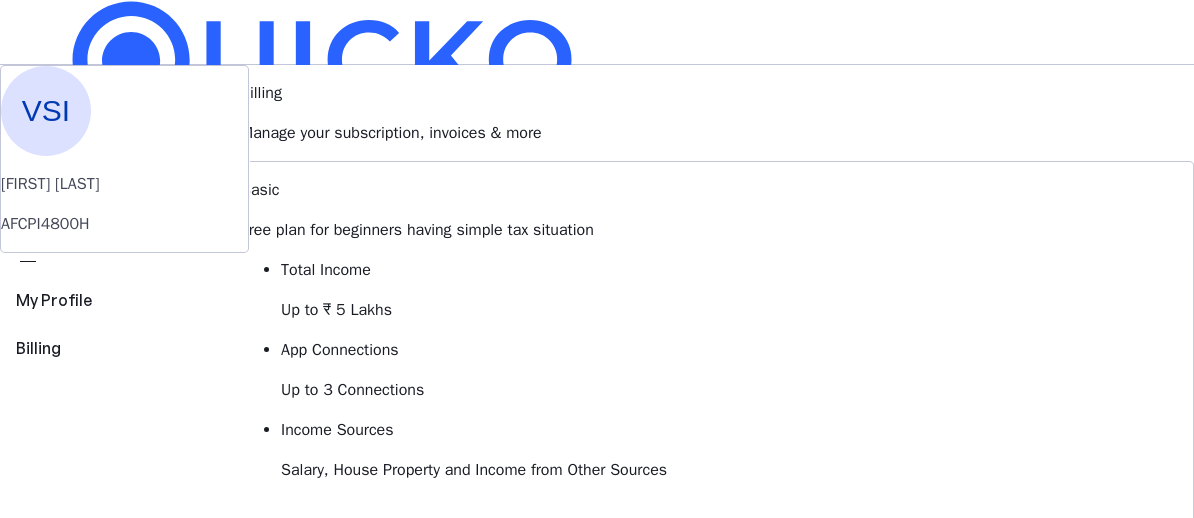 click on "More" at bounding box center (597, 496) 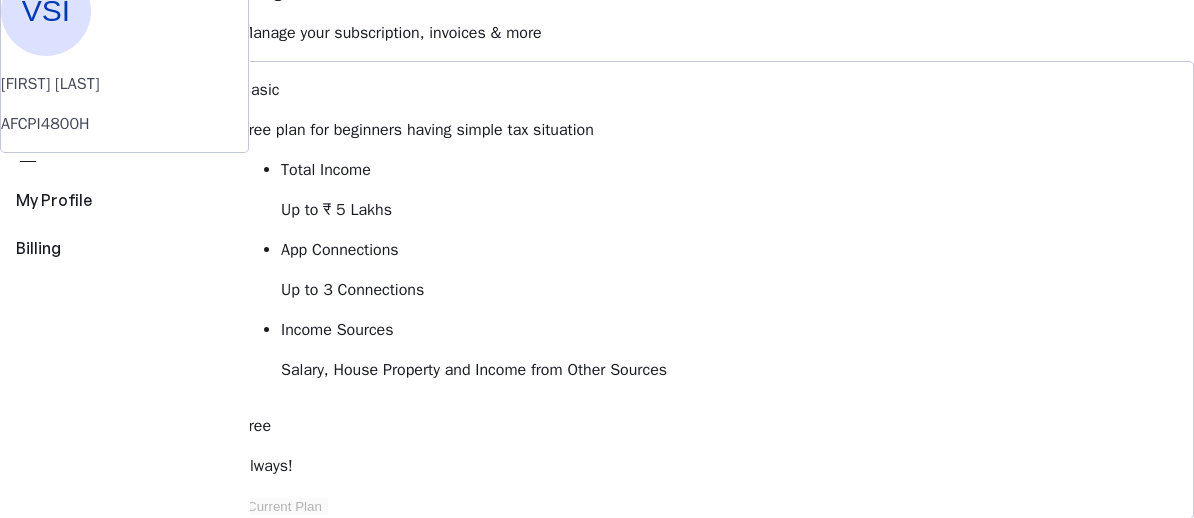 scroll, scrollTop: 200, scrollLeft: 0, axis: vertical 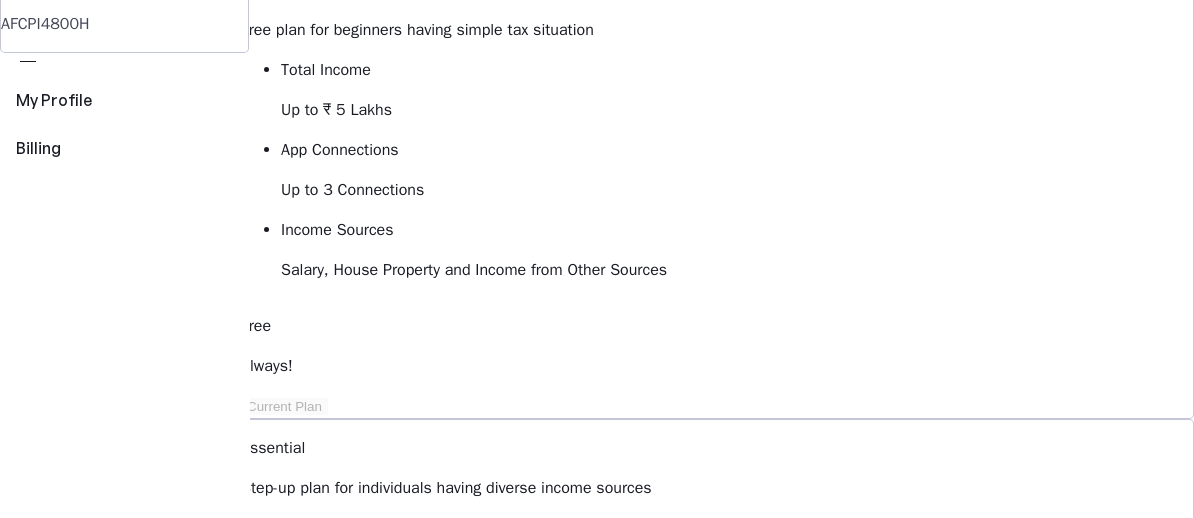 click on "Tax Documents" at bounding box center (101, 2416) 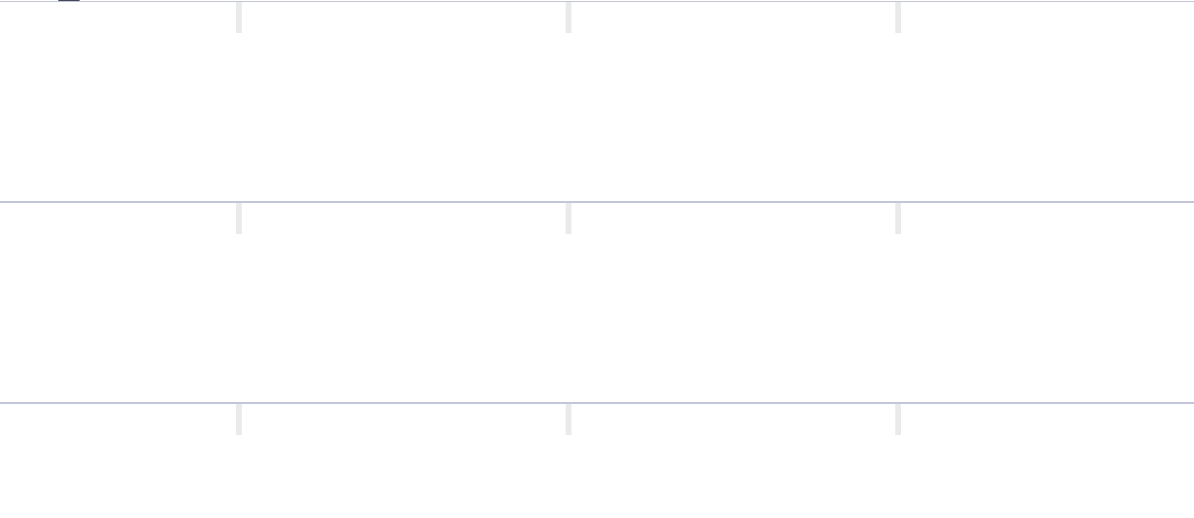 scroll, scrollTop: 0, scrollLeft: 0, axis: both 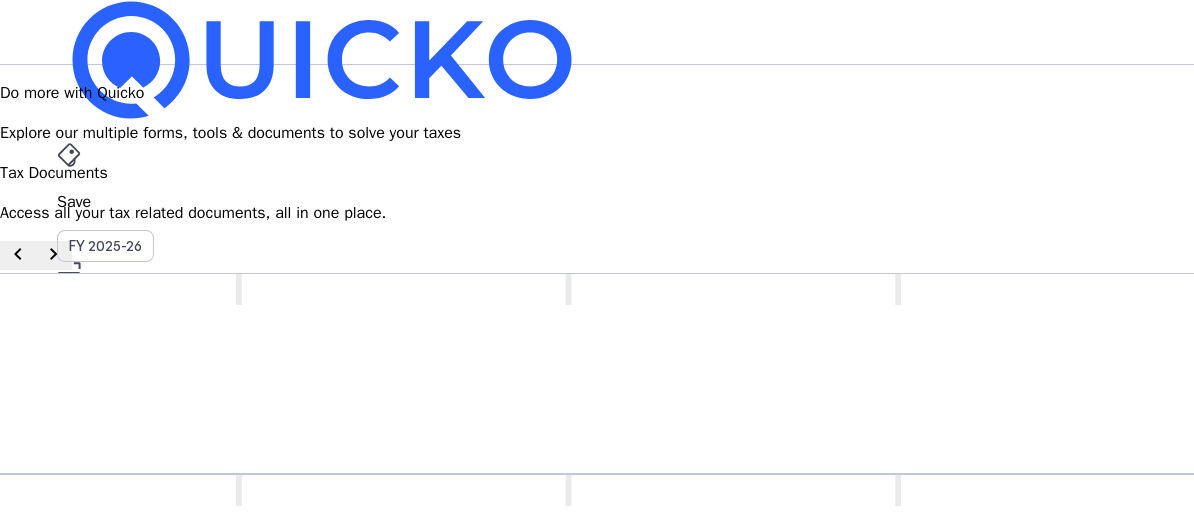 click on "chevron_right" at bounding box center [54, 254] 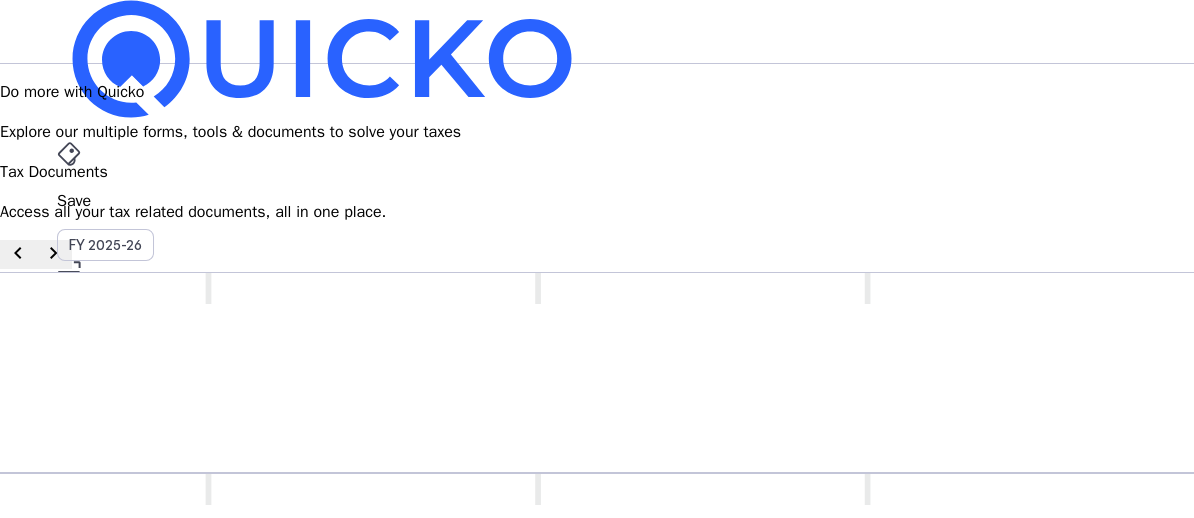 scroll, scrollTop: 0, scrollLeft: 0, axis: both 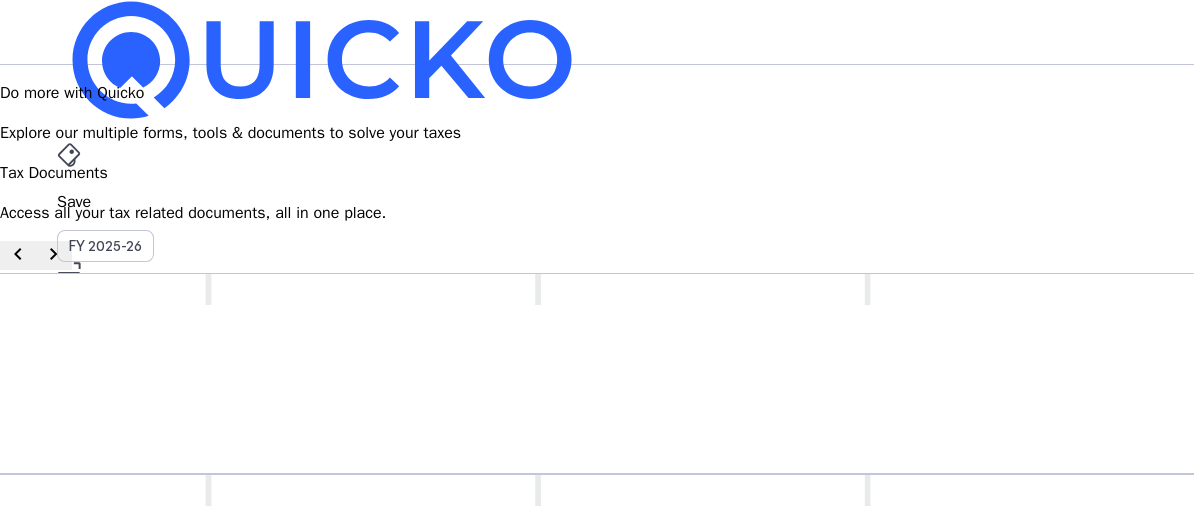 click on "chevron_right" at bounding box center [54, 254] 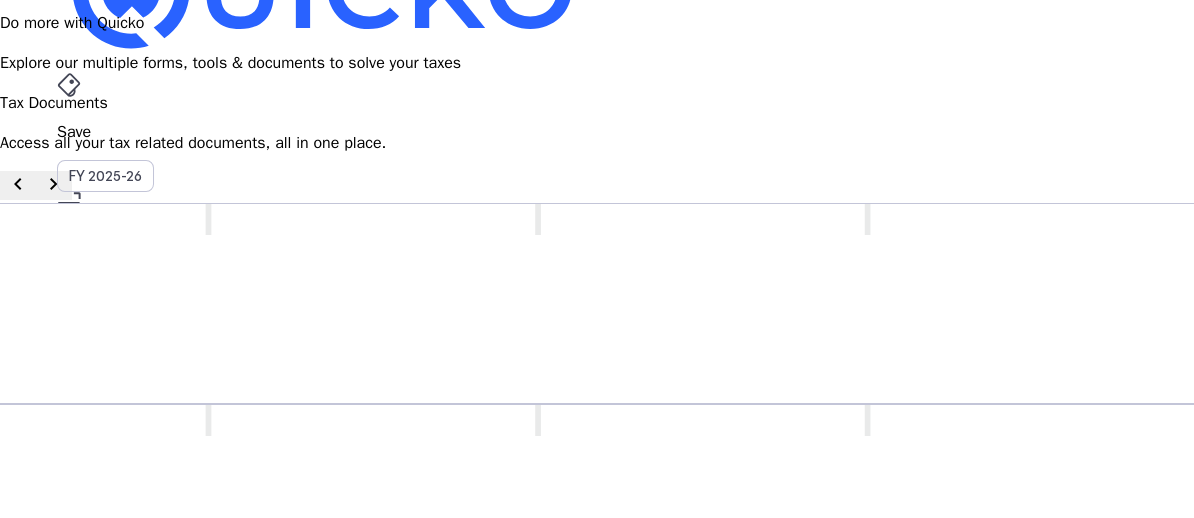 scroll, scrollTop: 100, scrollLeft: 0, axis: vertical 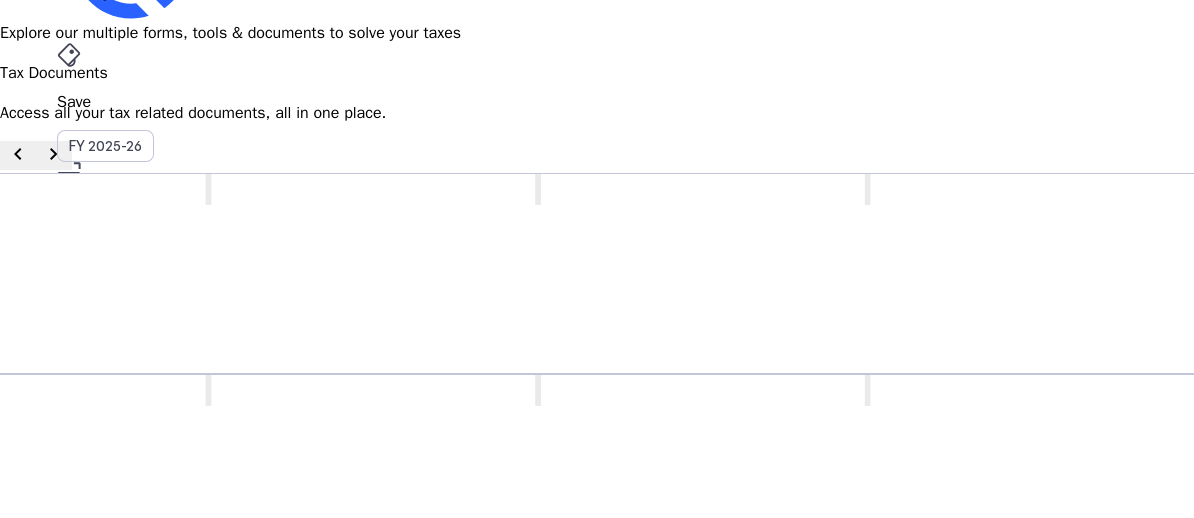 click on "calculate Tools" at bounding box center [140, 4049] 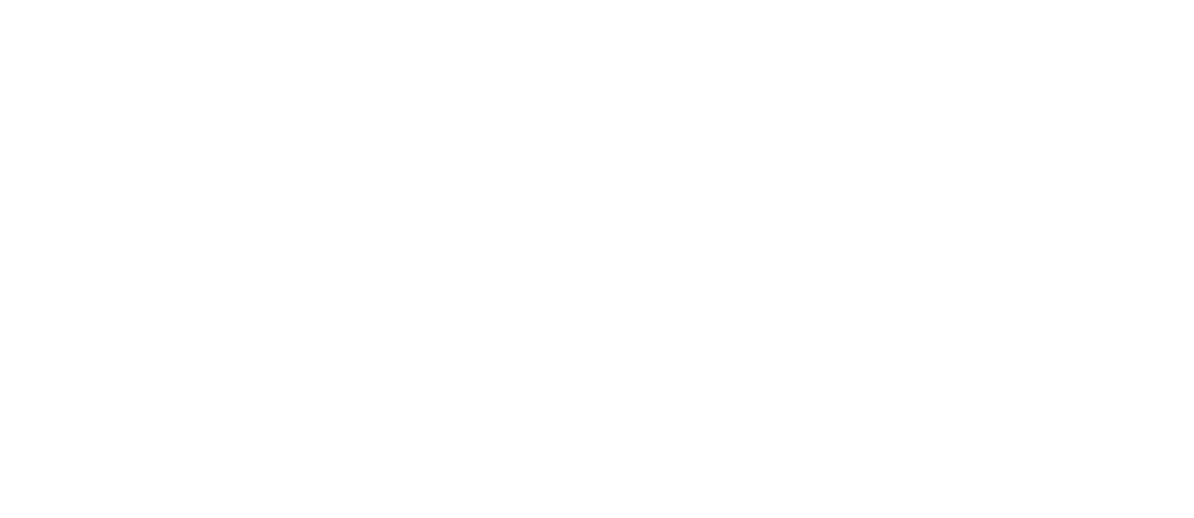 scroll, scrollTop: 0, scrollLeft: 0, axis: both 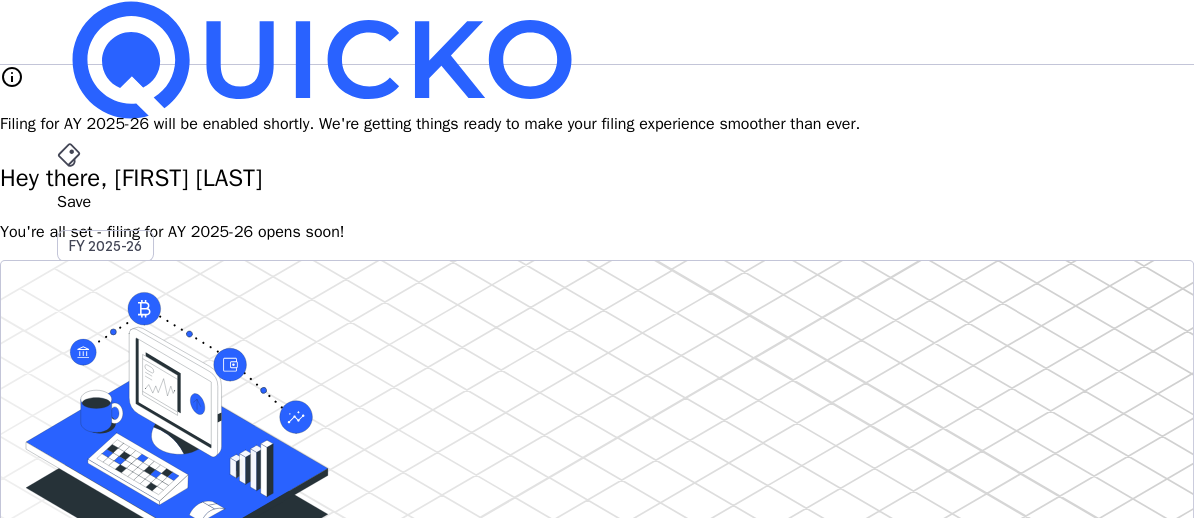 click on "File" at bounding box center [597, 408] 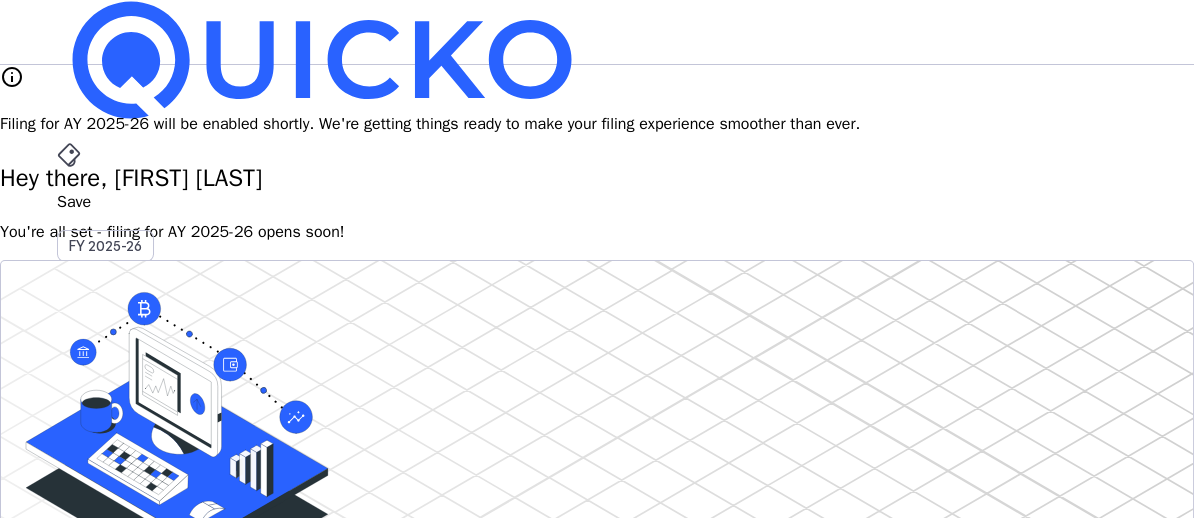 click on "AY 2025-26" at bounding box center (106, 452) 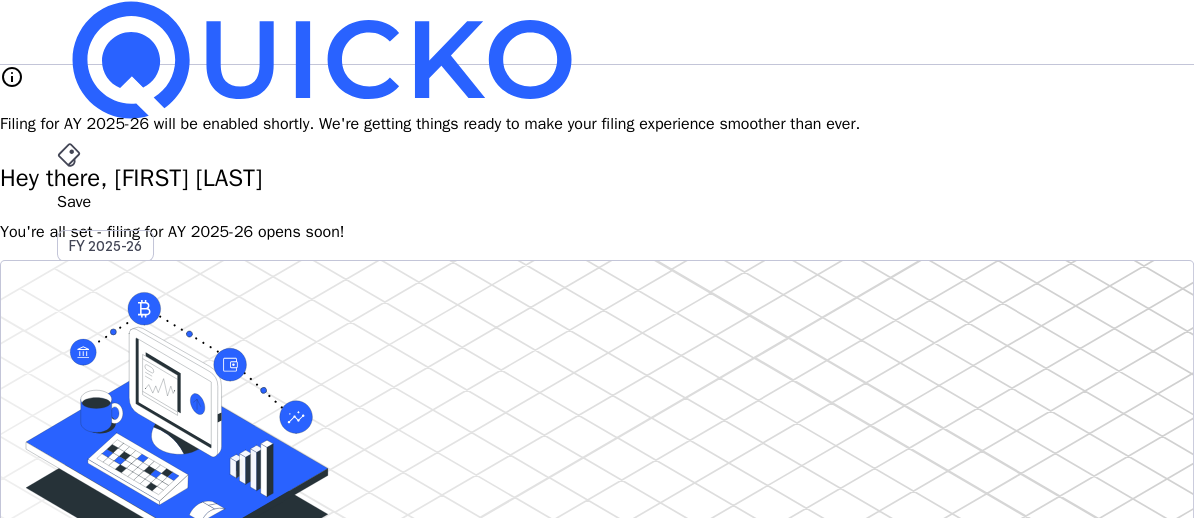 click on "File" at bounding box center [597, 408] 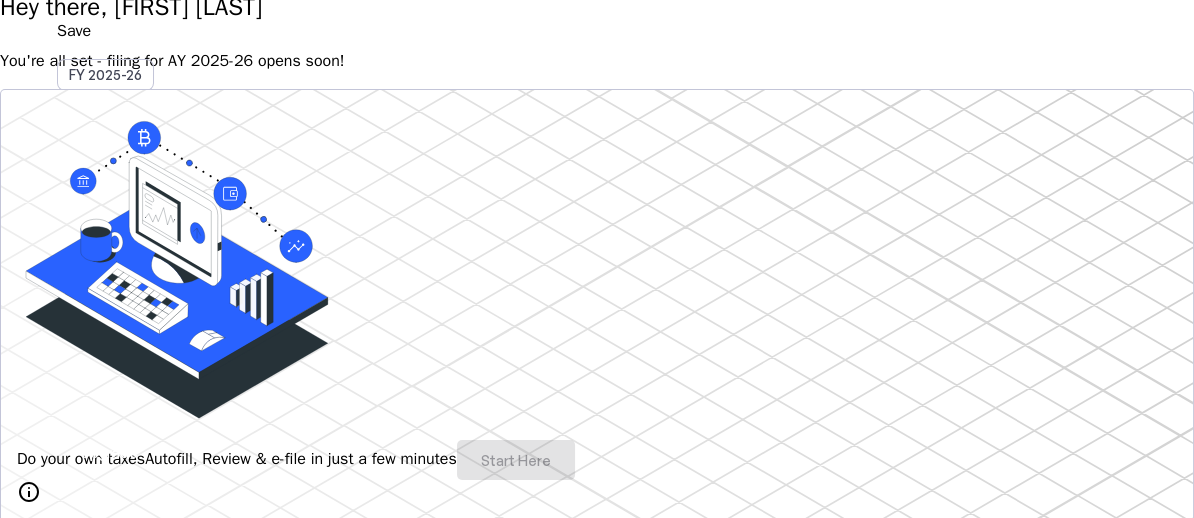scroll, scrollTop: 300, scrollLeft: 0, axis: vertical 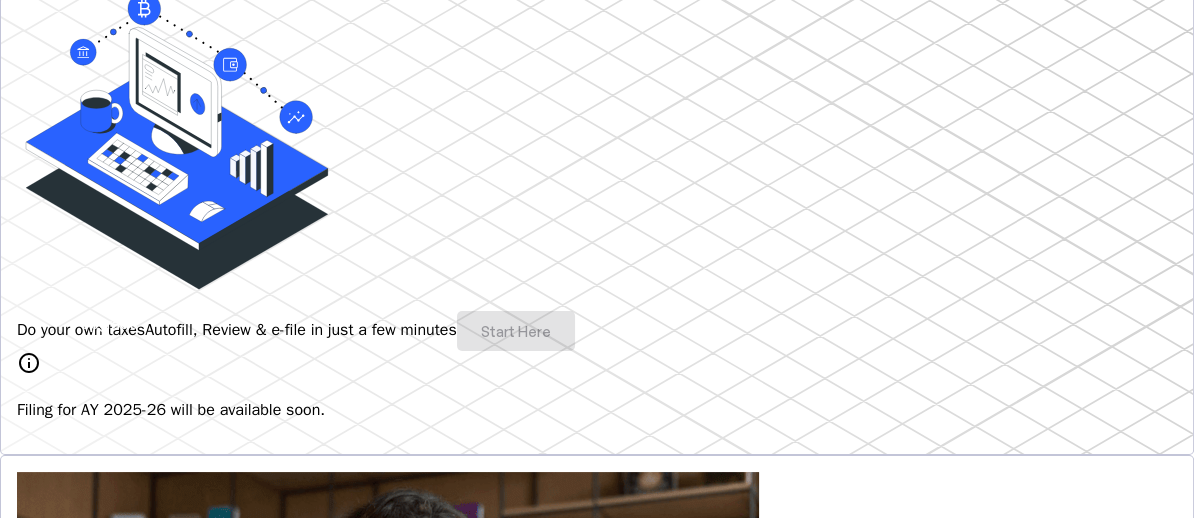 click at bounding box center [597, 3056] 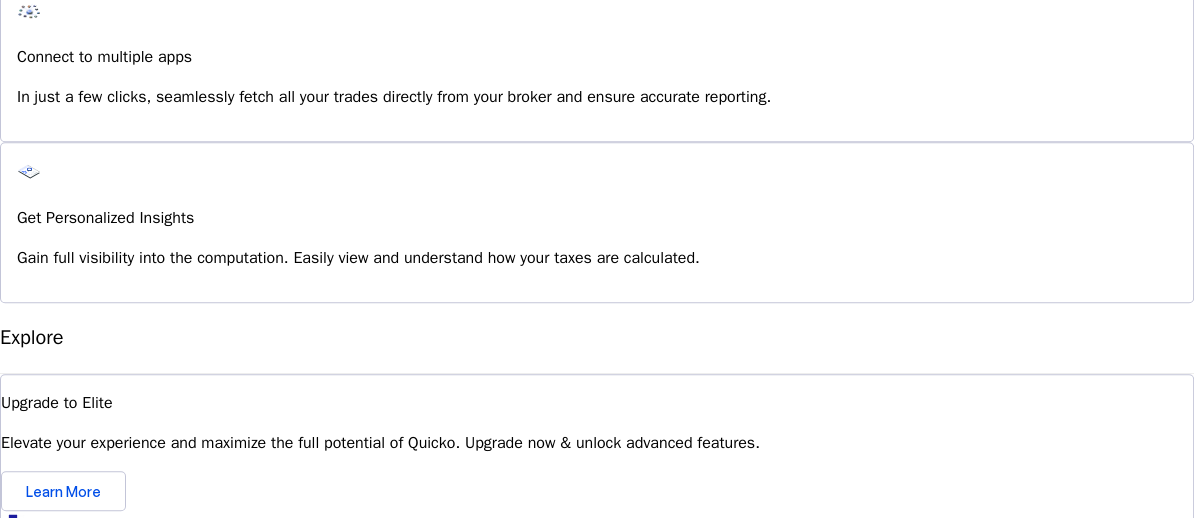scroll, scrollTop: 1551, scrollLeft: 0, axis: vertical 